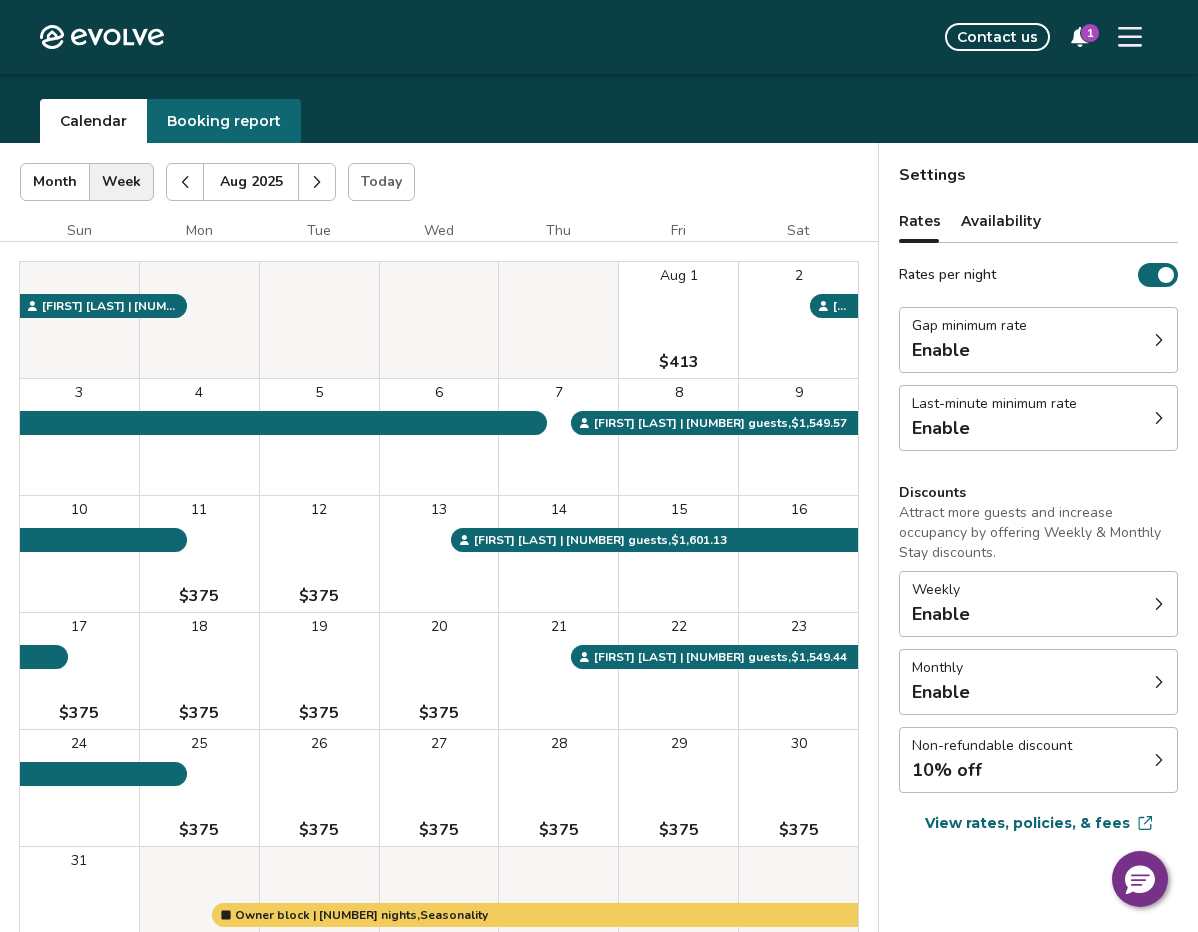 scroll, scrollTop: 0, scrollLeft: 0, axis: both 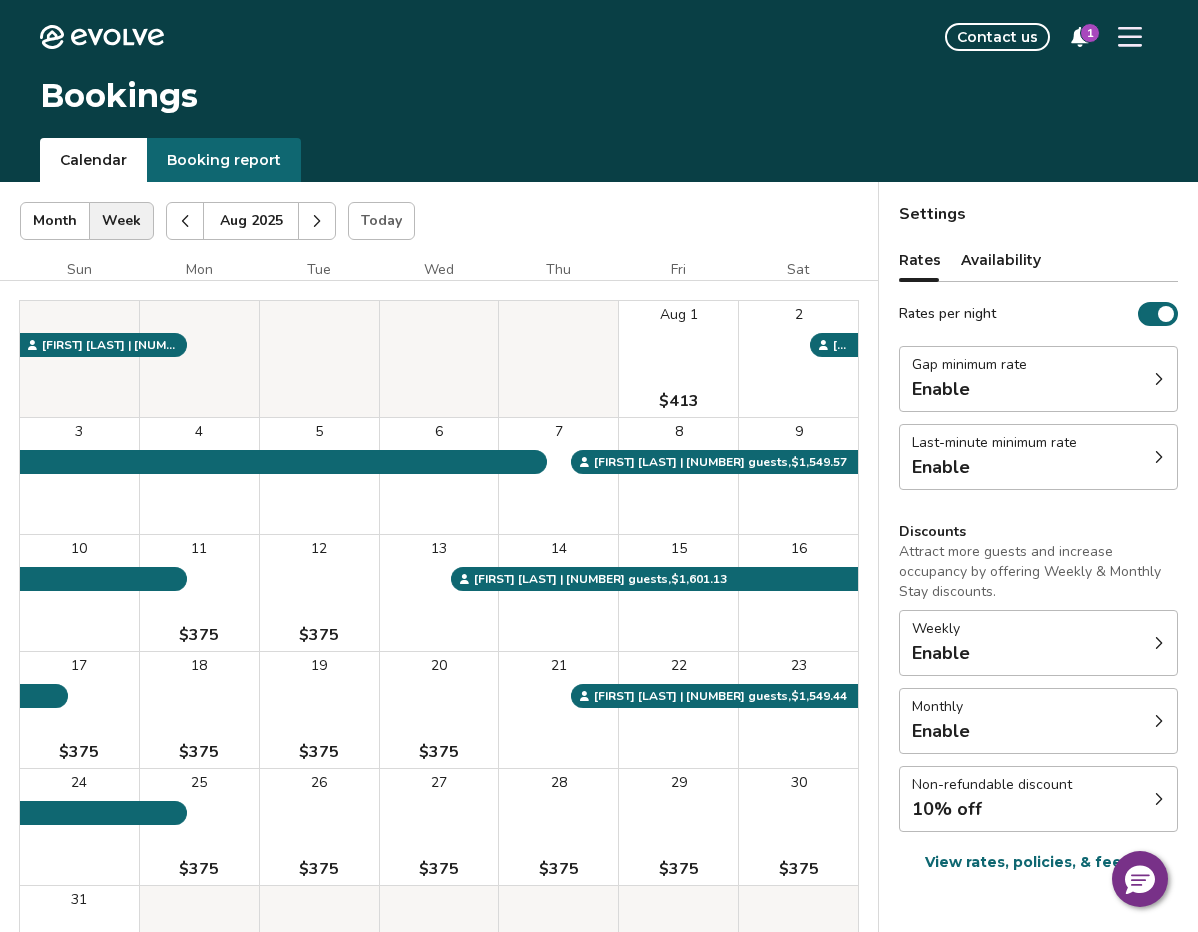 click on "Booking report" at bounding box center (224, 160) 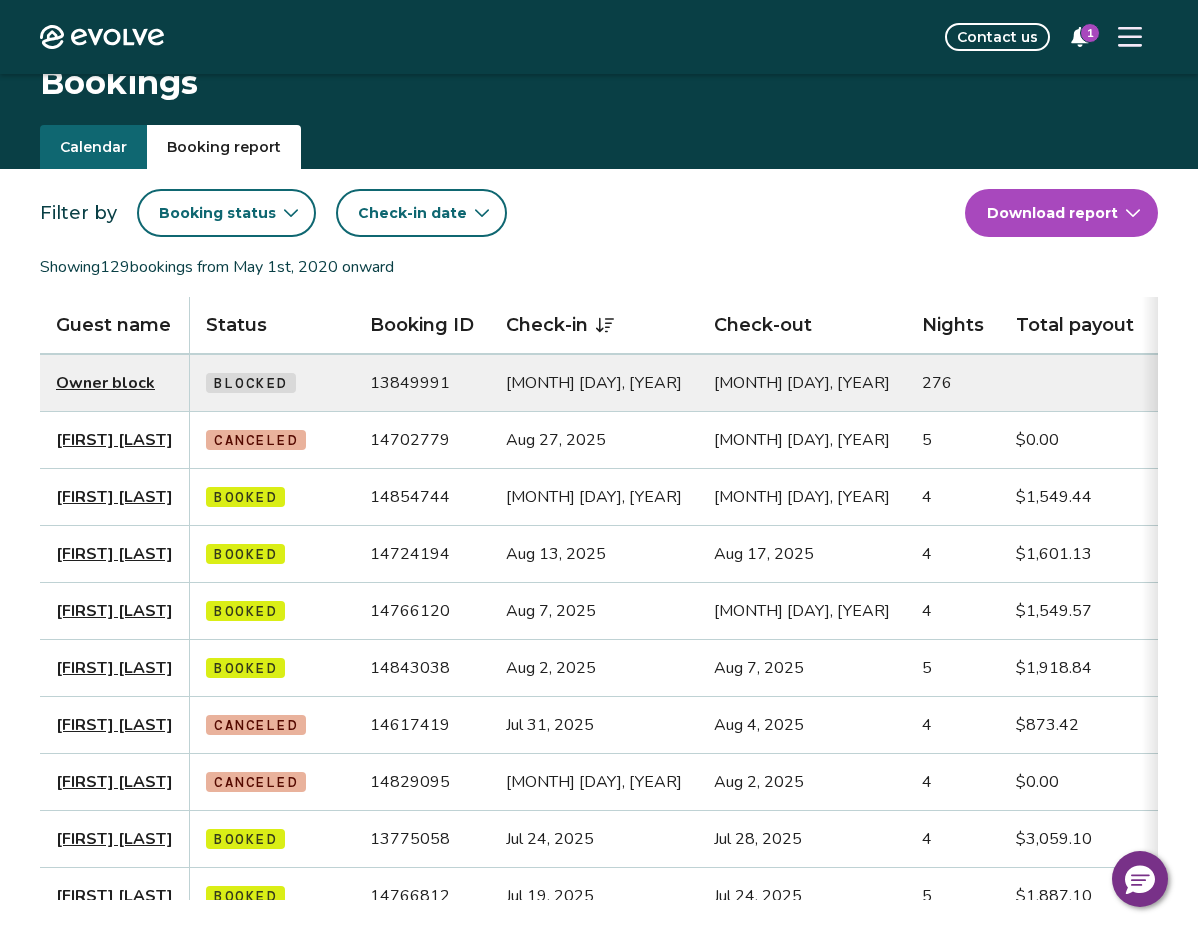 scroll, scrollTop: 16, scrollLeft: 0, axis: vertical 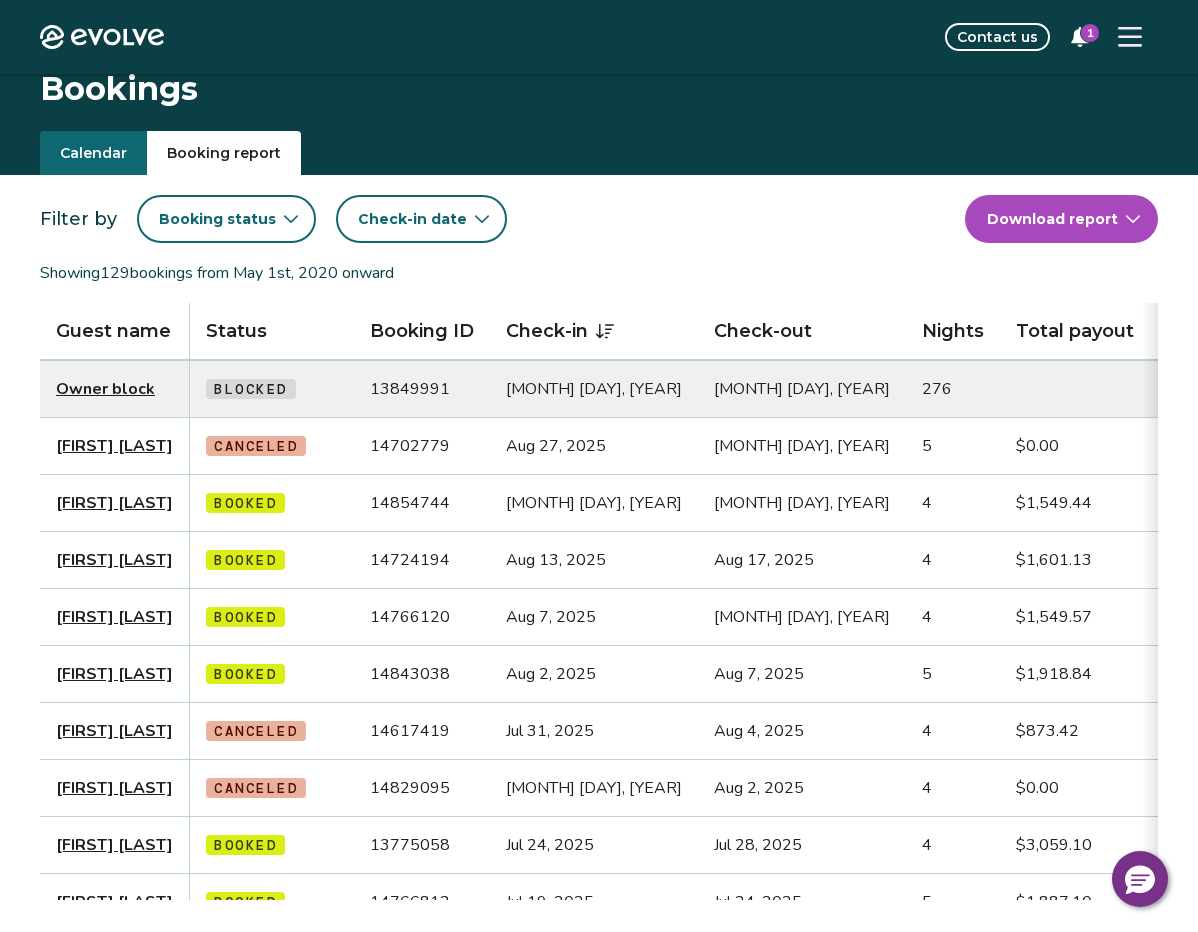 click 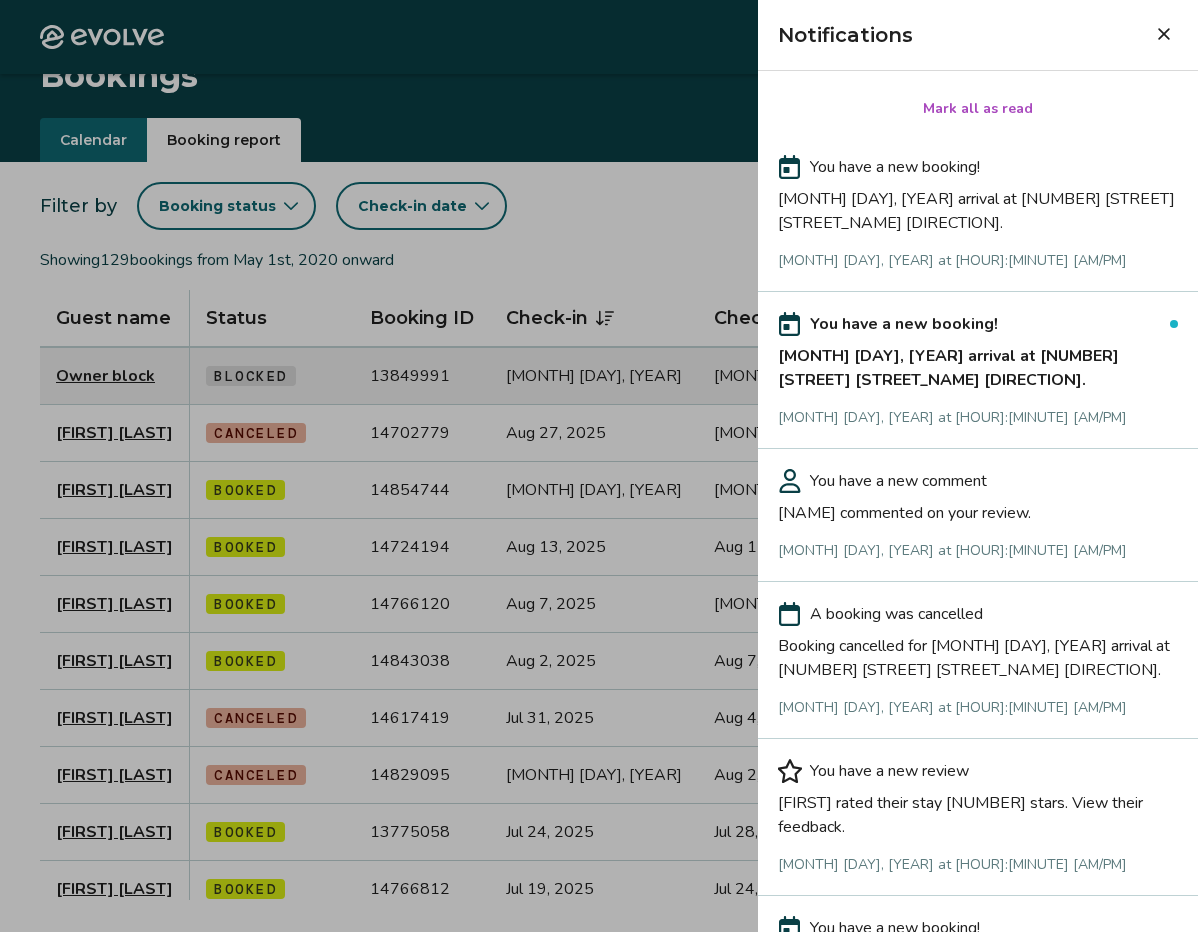 drag, startPoint x: 692, startPoint y: 276, endPoint x: 647, endPoint y: 271, distance: 45.276924 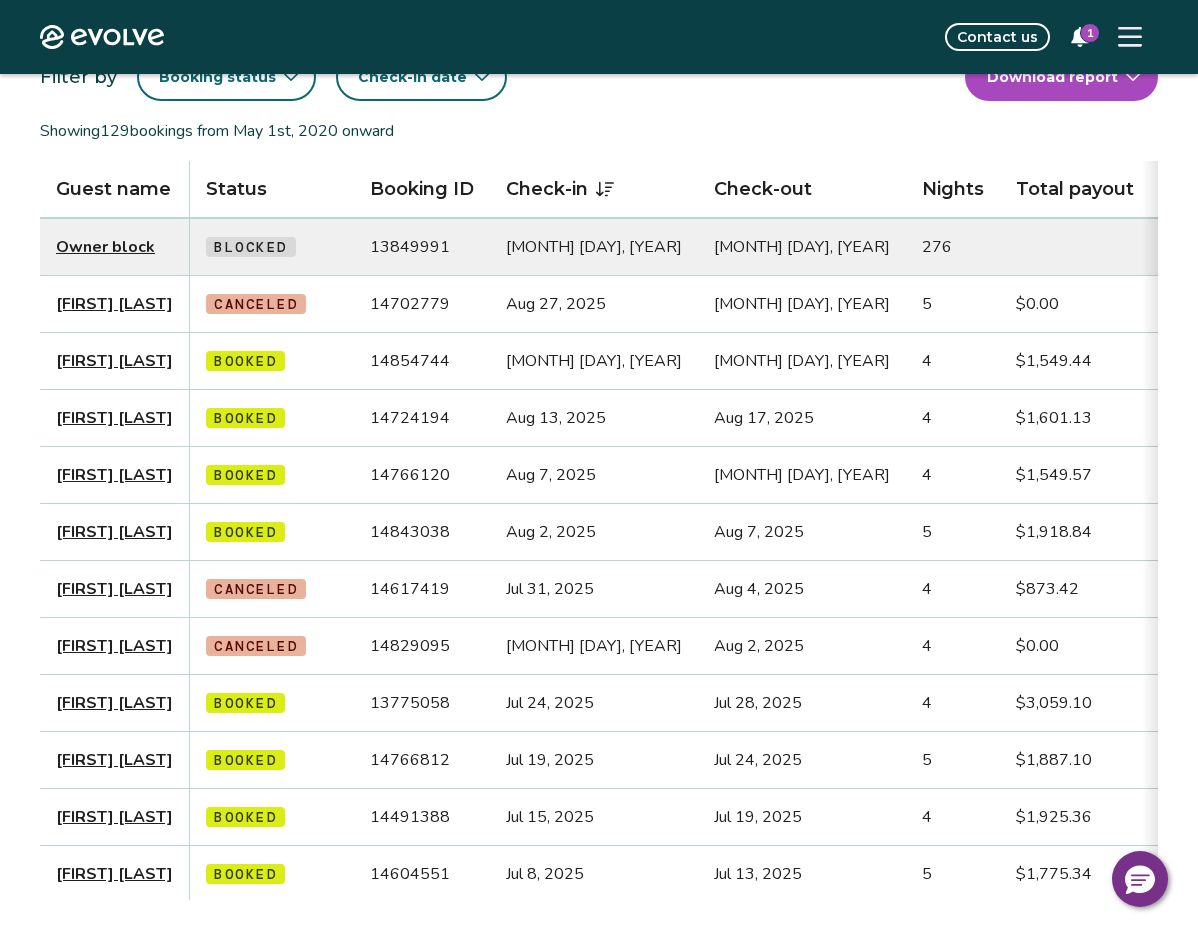 scroll, scrollTop: 0, scrollLeft: 0, axis: both 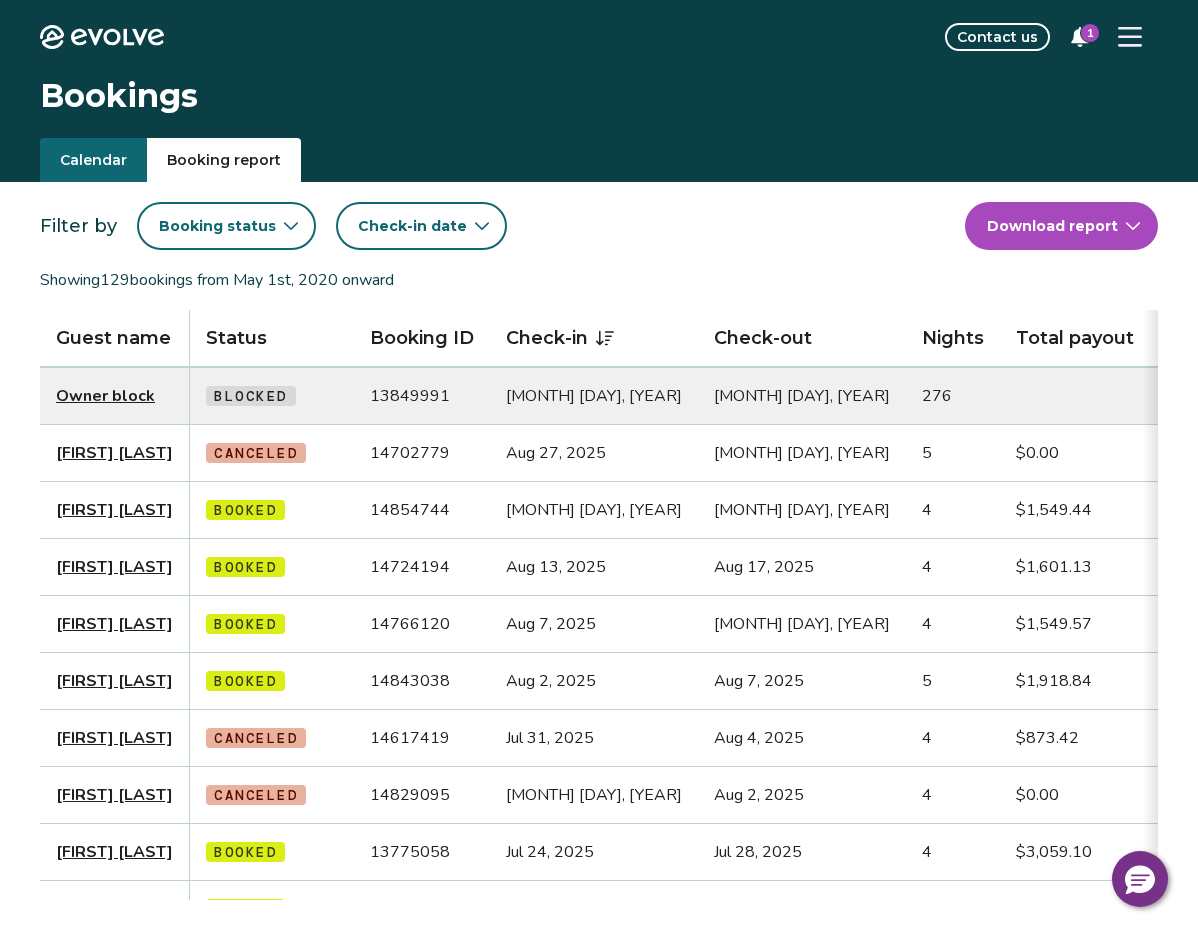 click 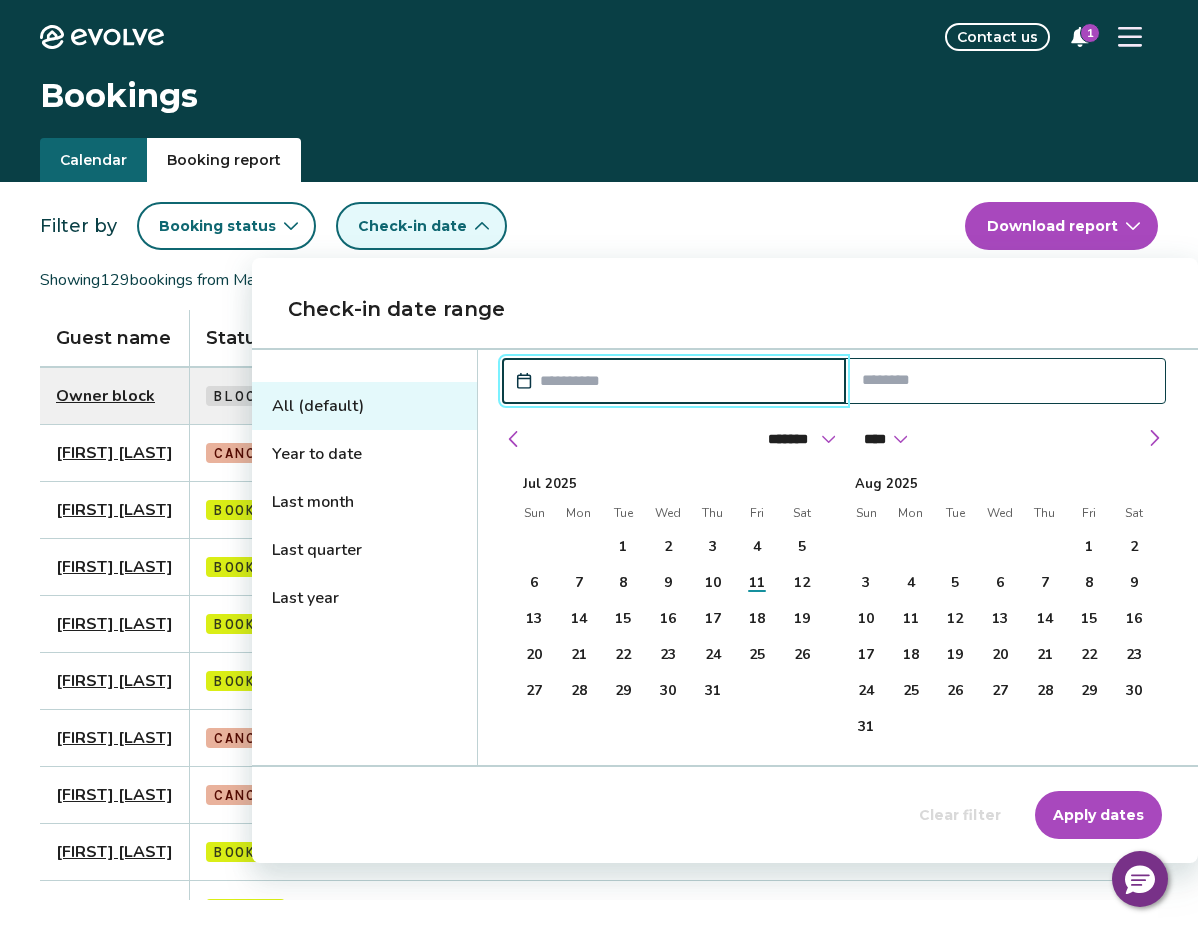 click on "Year to date" at bounding box center [364, 454] 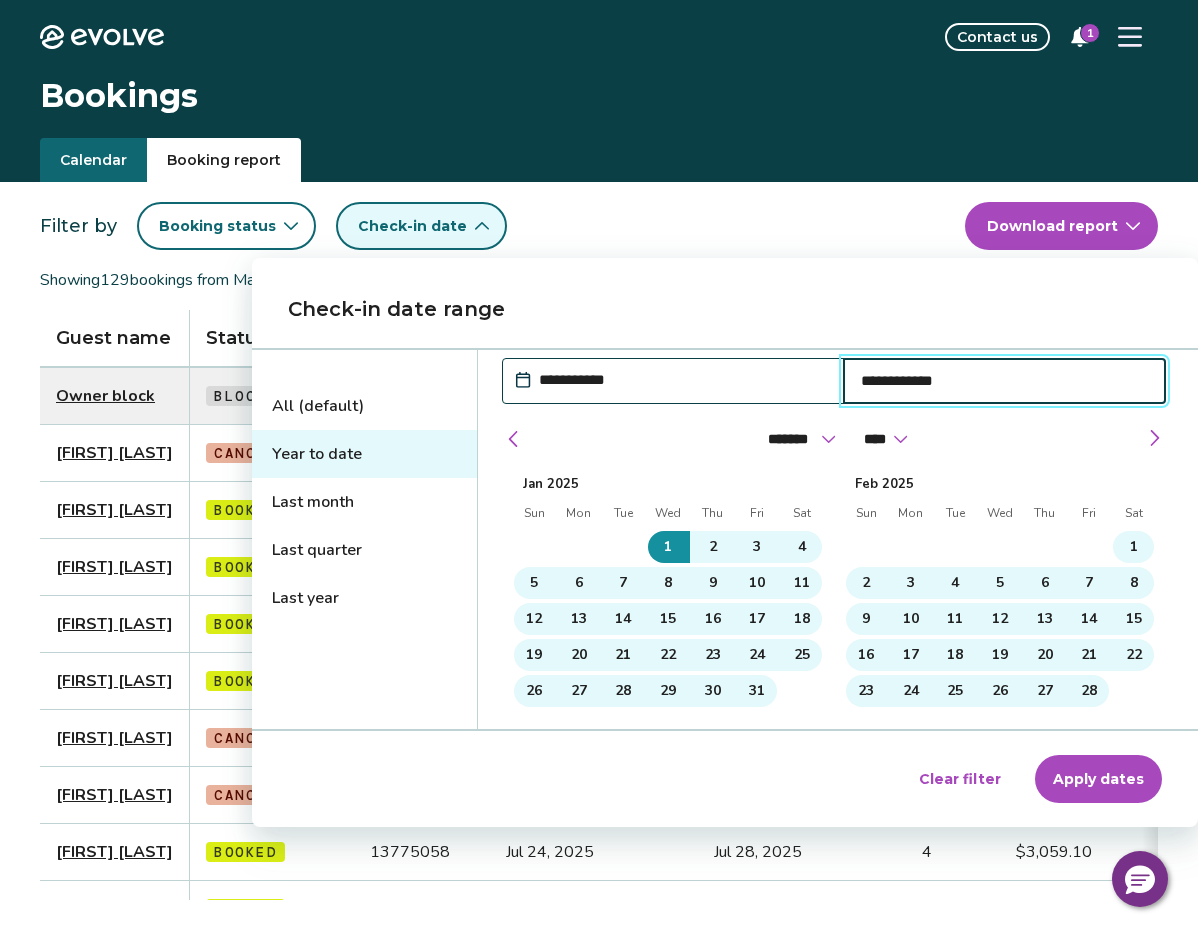 click on "**********" at bounding box center [1005, 381] 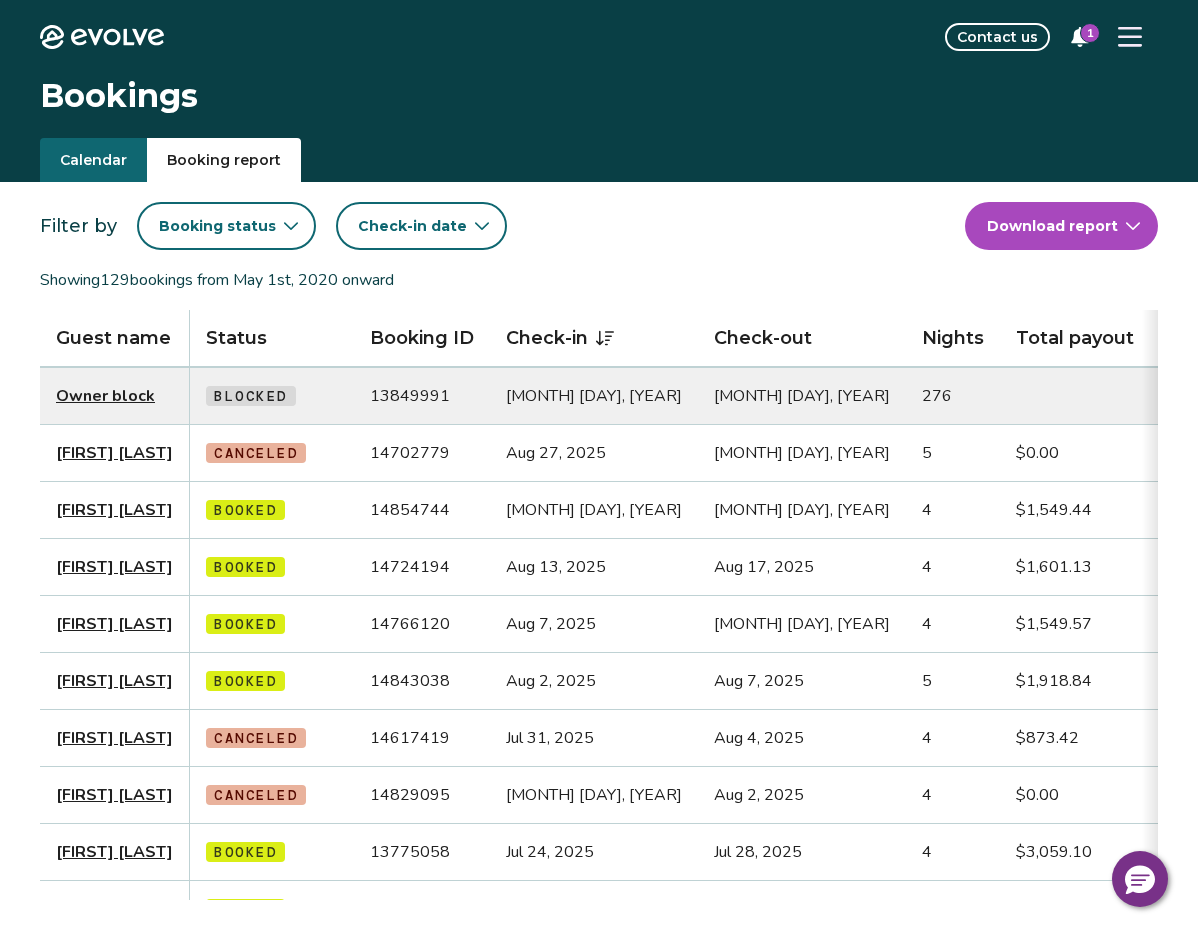 click on "Booking status" at bounding box center (217, 226) 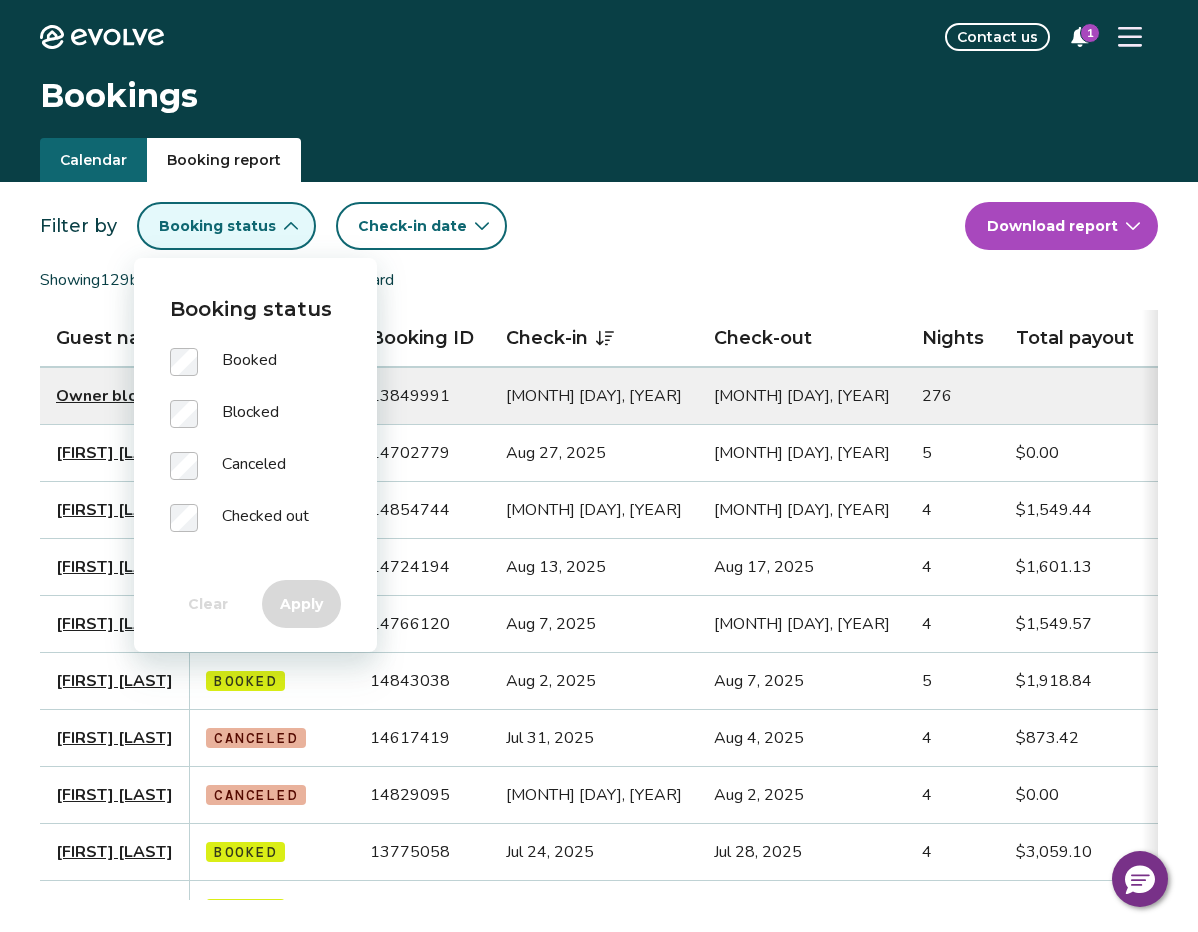 click on "Showing  [NUMBER]  bookings    from [MONTH] [DAY], [YEAR] onward" at bounding box center [599, 280] 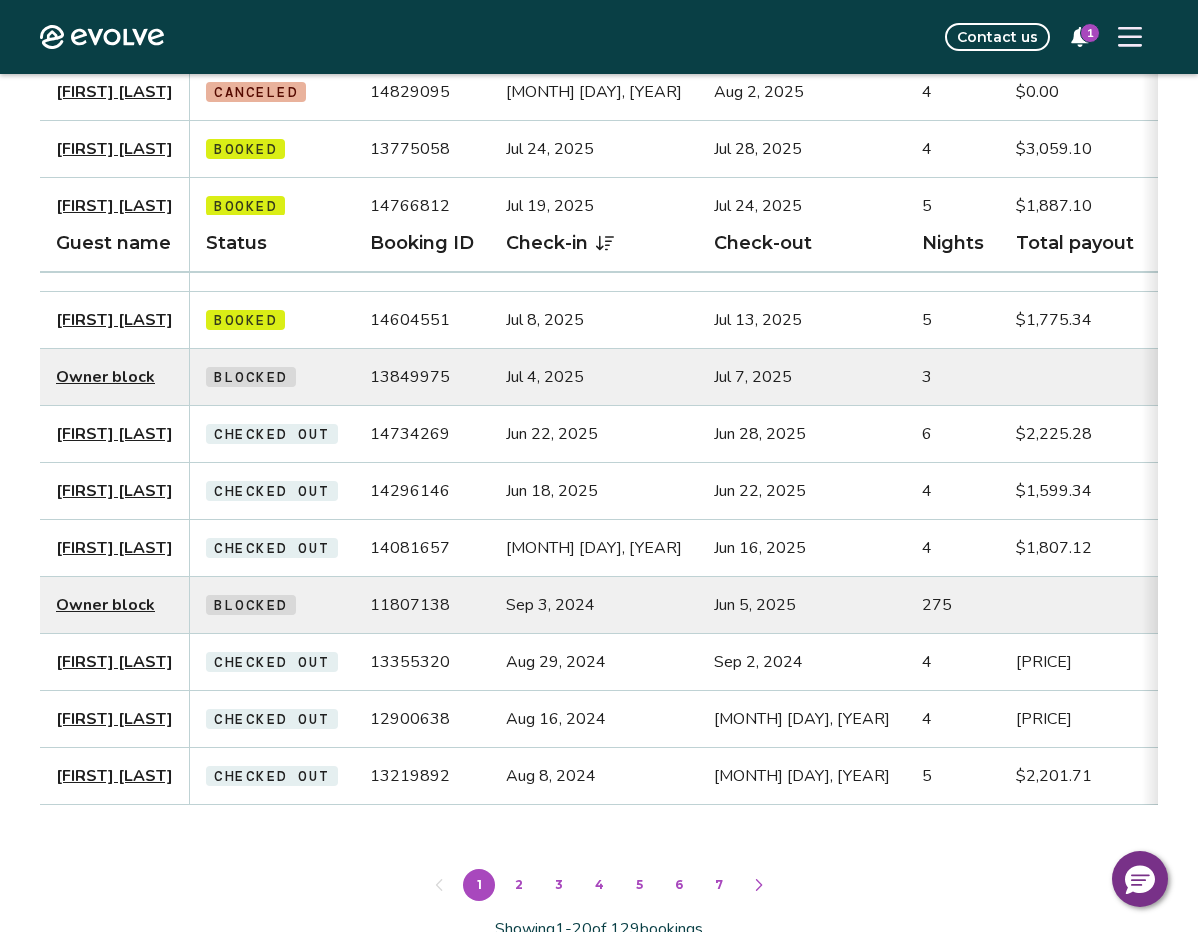 scroll, scrollTop: 844, scrollLeft: 0, axis: vertical 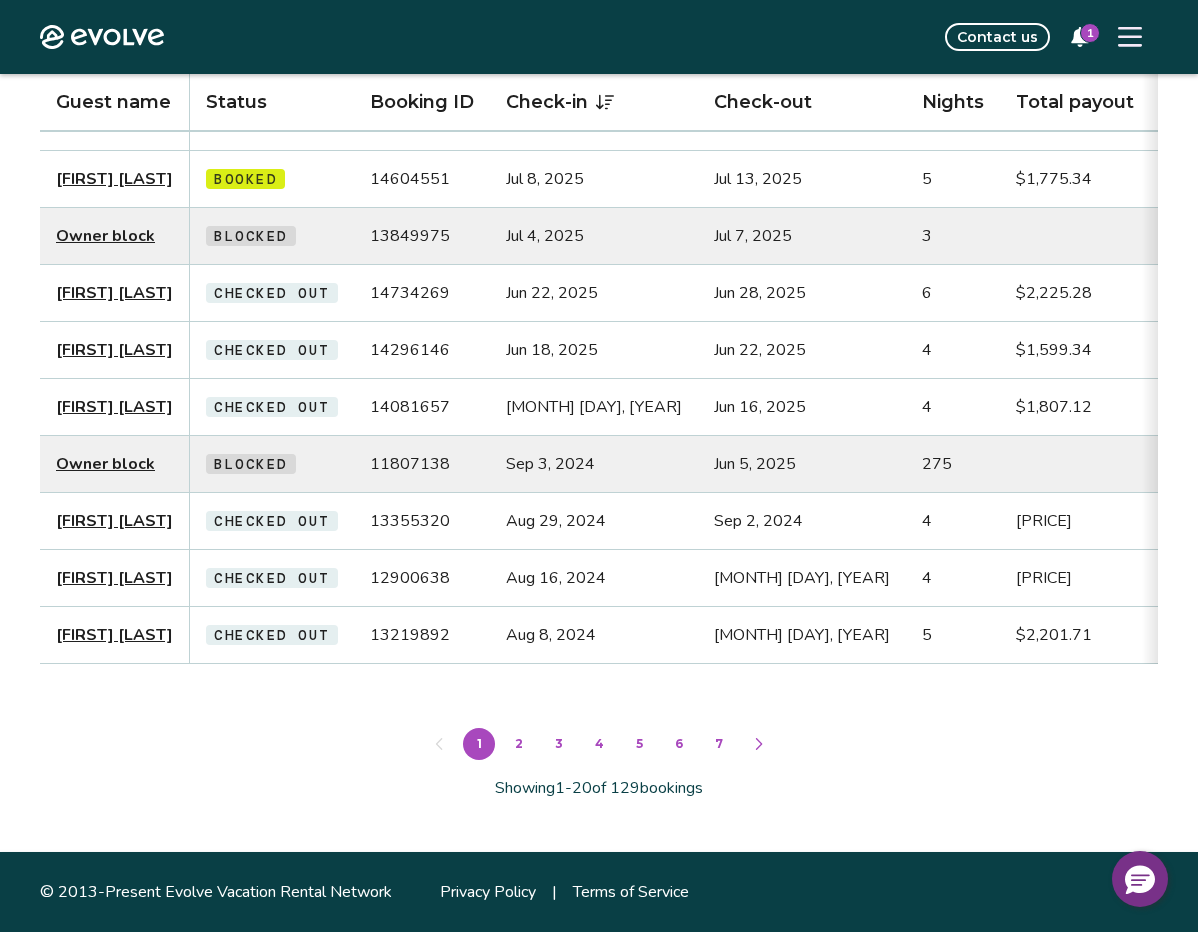 click 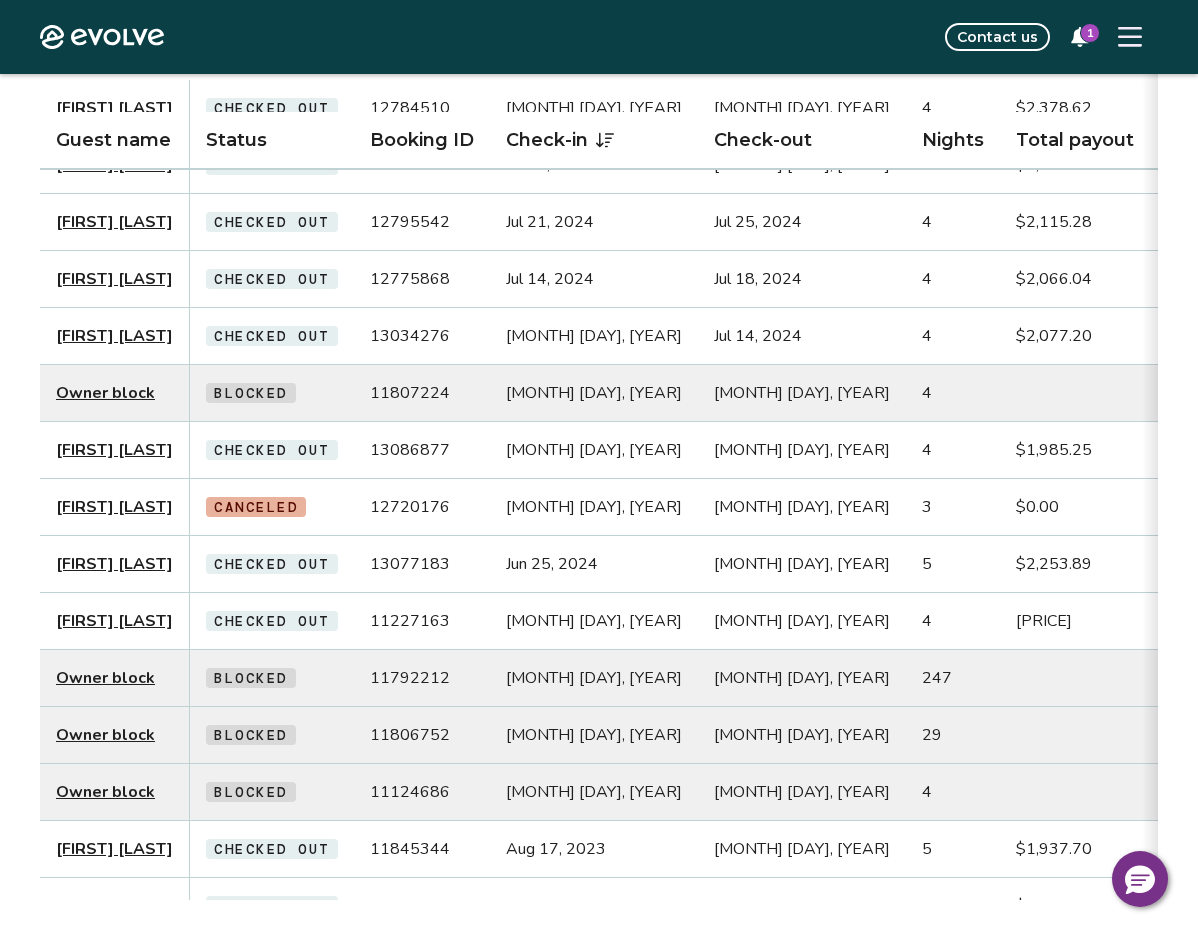 scroll, scrollTop: 271, scrollLeft: 0, axis: vertical 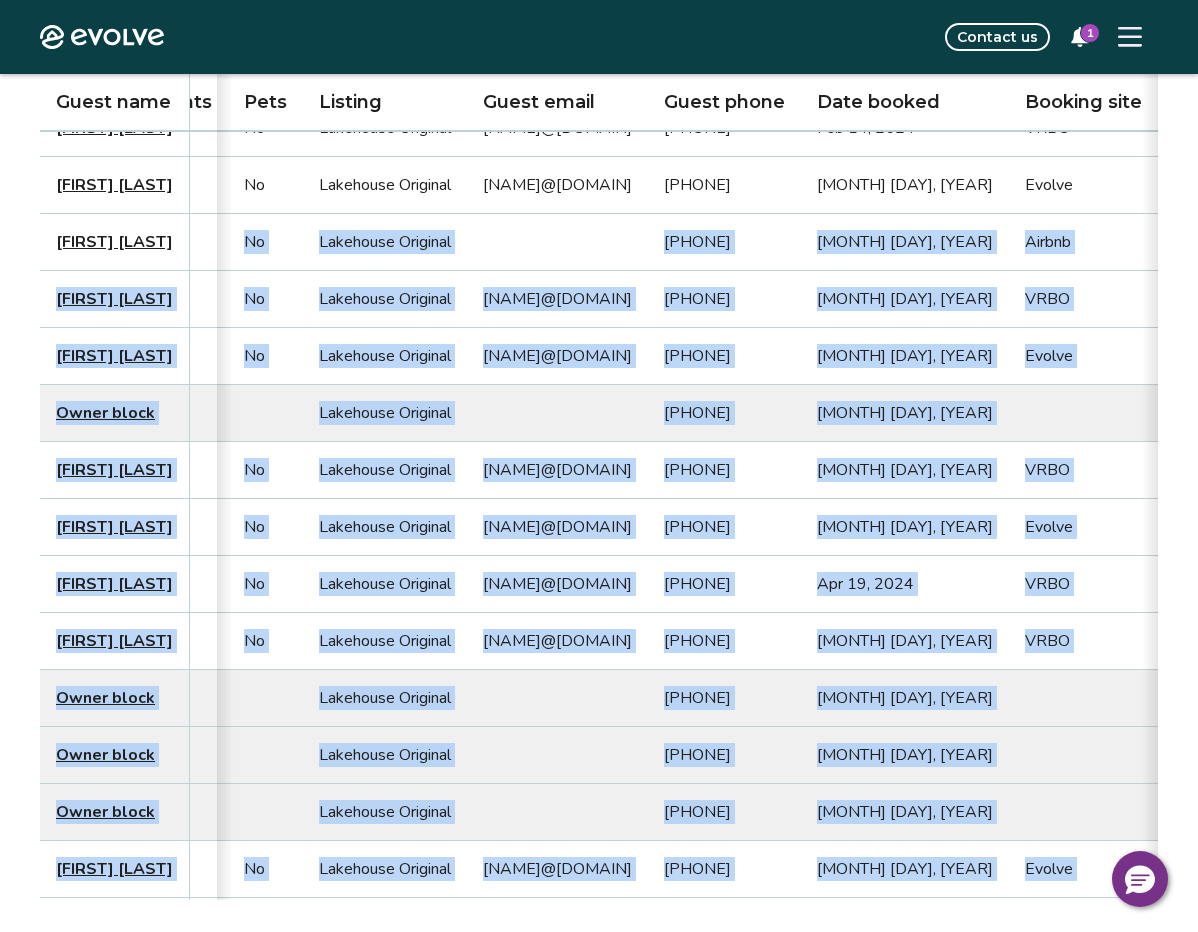 drag, startPoint x: 1086, startPoint y: 270, endPoint x: 1153, endPoint y: 267, distance: 67.06713 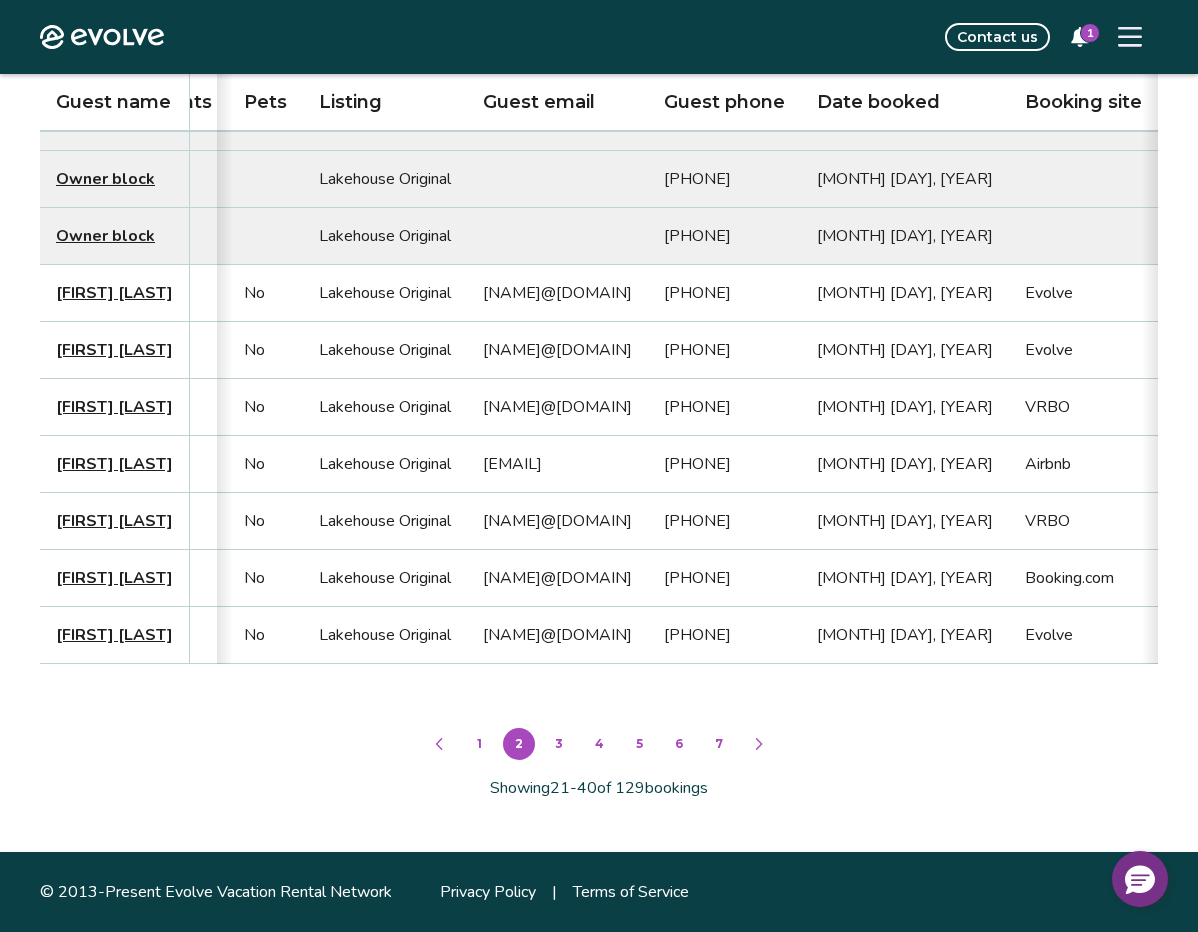 click at bounding box center (439, 744) 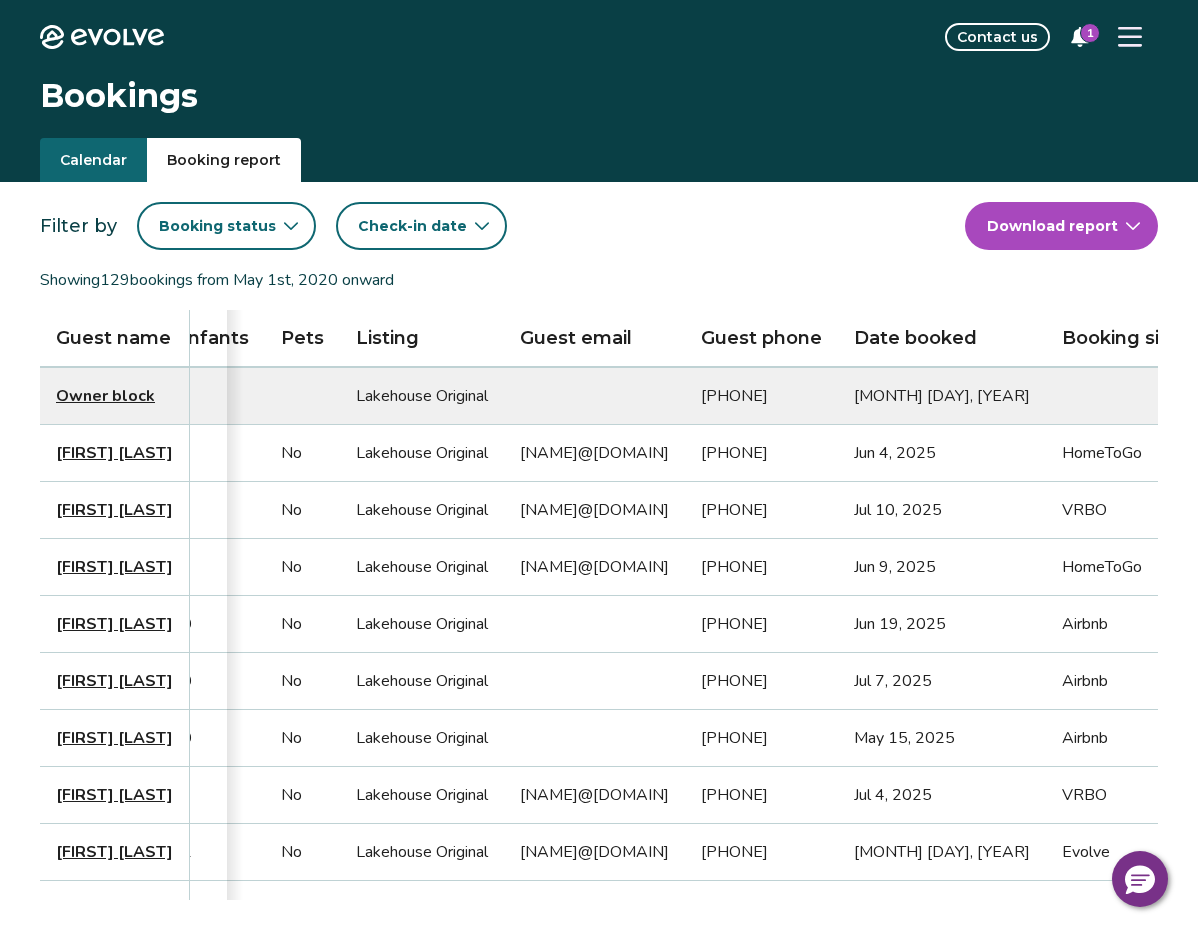 click on "1" at bounding box center [1090, 33] 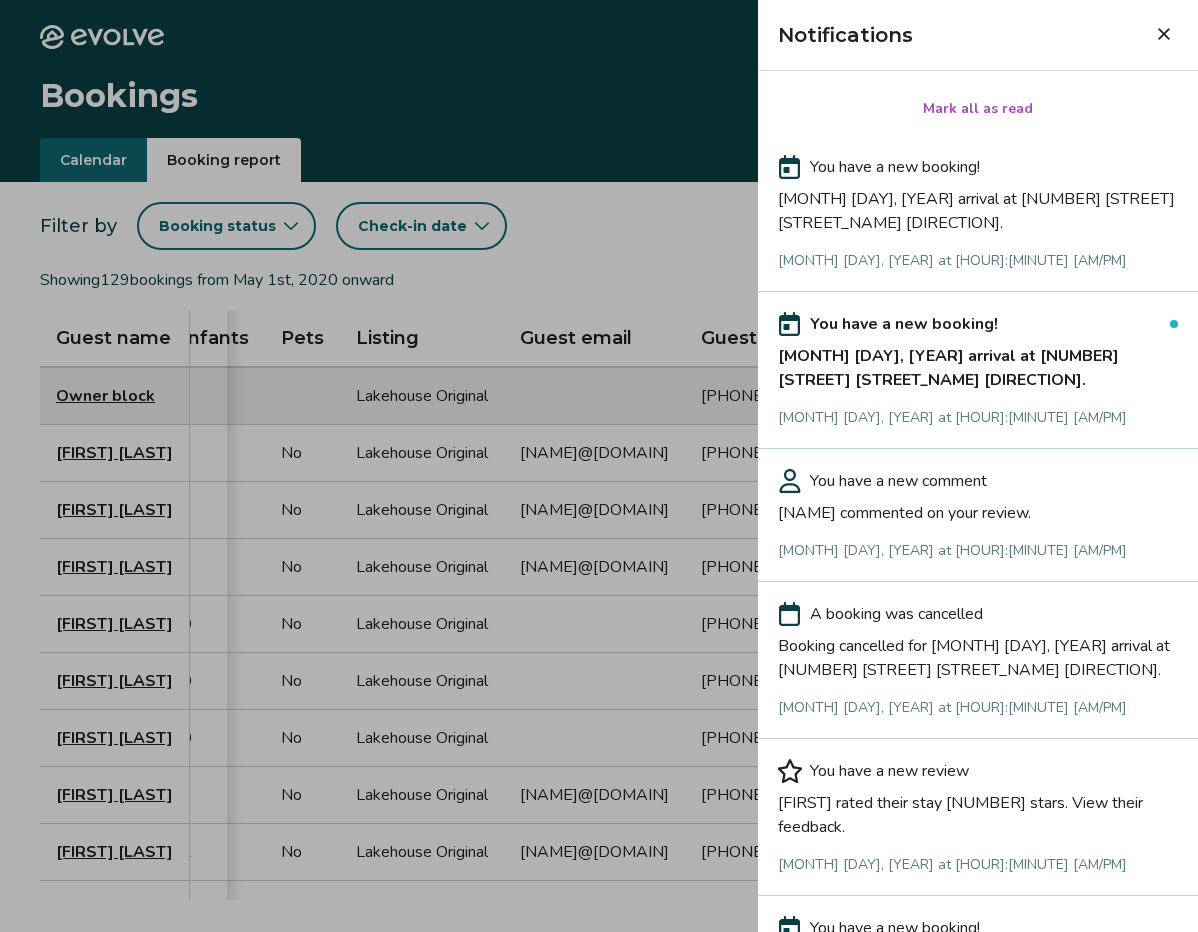 click on "[MONTH] [DAY], [YEAR] arrival at [NUMBER] [STREET] [STREET_NAME] [DIRECTION]." at bounding box center (978, 364) 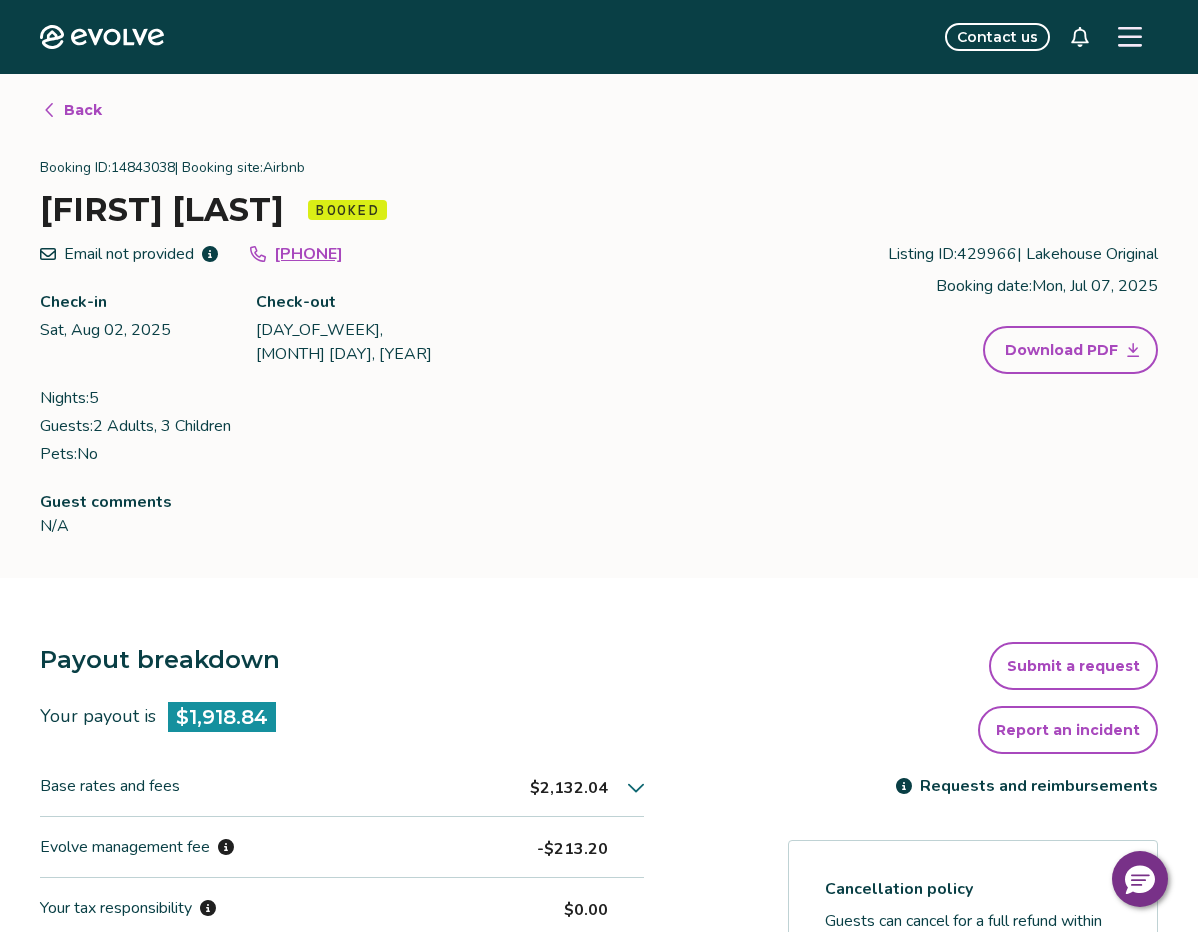 click on "Back" at bounding box center [83, 110] 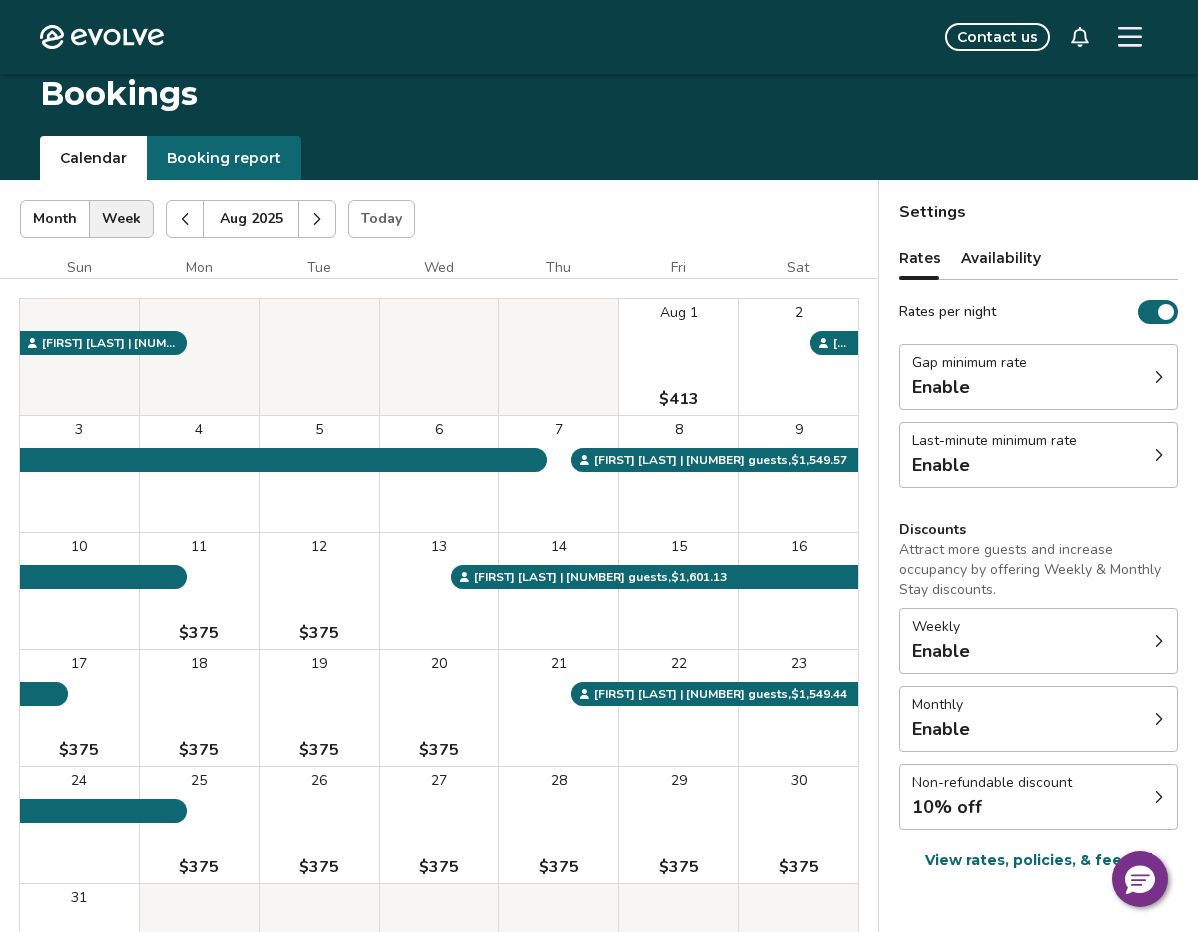 click on "Booking report" at bounding box center (224, 158) 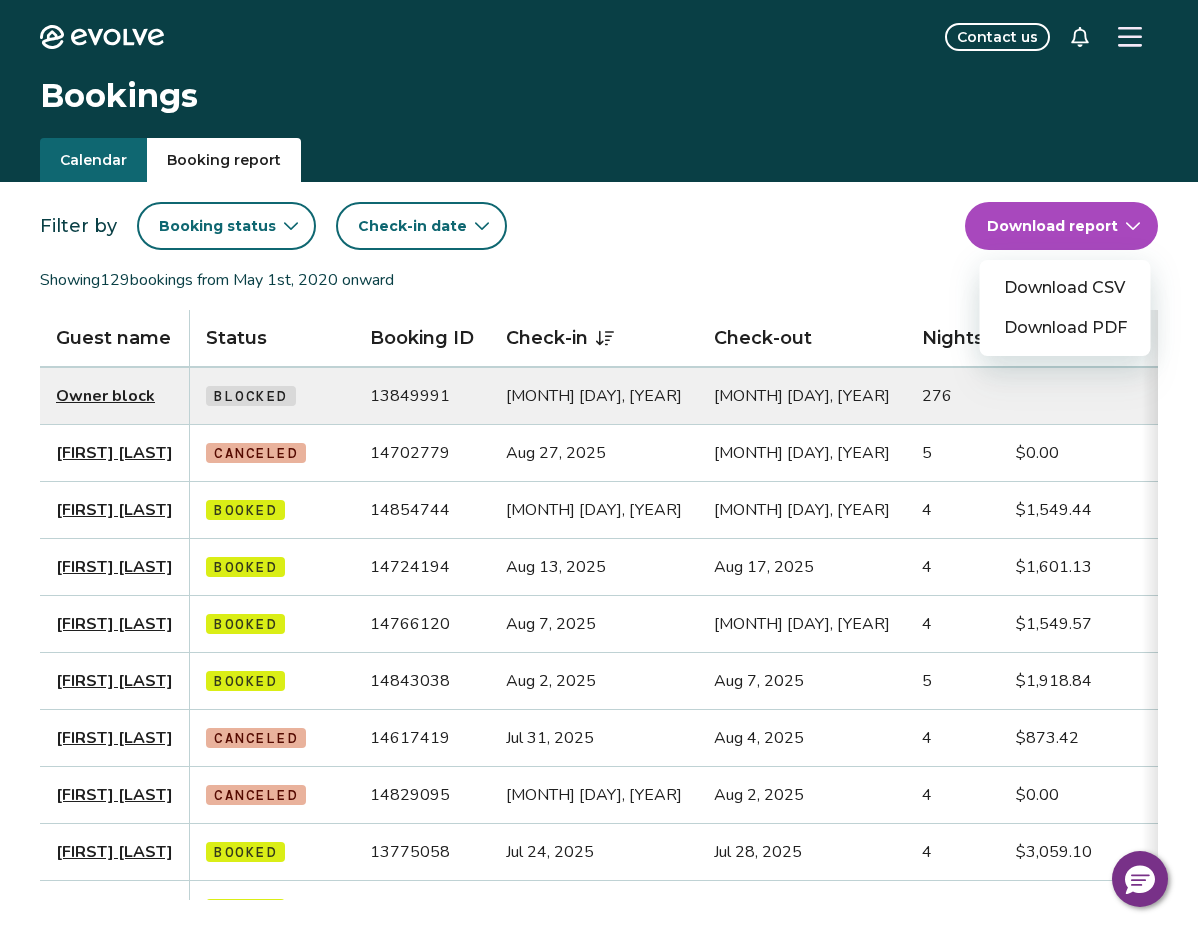 click on "Evolve Contact us Bookings Calendar Booking report Filter by Booking status Check-in date Download   report Download CSV Download PDF Showing  [NUMBER]  bookings    from [MONTH] [DAY], [YEAR] onward Guest name Status Booking ID Check-in Check-out Nights Total payout Adults Children Infants Pets Listing Guest email Guest phone Date booked Booking site Owner block Blocked [NUMBER] [MONTH] [DAY], [YEAR] [MONTH] [DAY], [YEAR] [NUMBER] [NAME] [LAST] [STATUS] [NUMBER] [MONTH] [DAY], [YEAR] [MONTH] [DAY], [YEAR] [NUMBER] $[PRICE] [NUMBER] [NUMBER] No Lakehouse Original [NAME]@[DOMAIN] [PHONE] [MONTH] [DAY], [YEAR] HomeToGo [FIRST] [LAST] [STATUS] [NUMBER] [MONTH] [DAY], [YEAR] [MONTH] [DAY], [YEAR] [NUMBER] $[PRICE] [NUMBER] [NUMBER] No Lakehouse Original [NAME]@[DOMAIN] [PHONE] [MONTH] [DAY], [YEAR] VRBO [FIRST] [LAST] [STATUS] [NUMBER] [MONTH] [DAY], [YEAR] [MONTH] [DAY], [YEAR] [NUMBER] $[PRICE] [NUMBER] [NUMBER] No Lakehouse Original [NAME]@[DOMAIN] [PHONE] [MONTH] [DAY], [YEAR] HomeToGo [FIRST] [LAST] [STATUS] [NUMBER] [MONTH] [DAY], [YEAR] [MONTH] [DAY], [YEAR] [NUMBER] $[PRICE] [NUMBER] [NUMBER] [NUMBER]" at bounding box center [599, 888] 